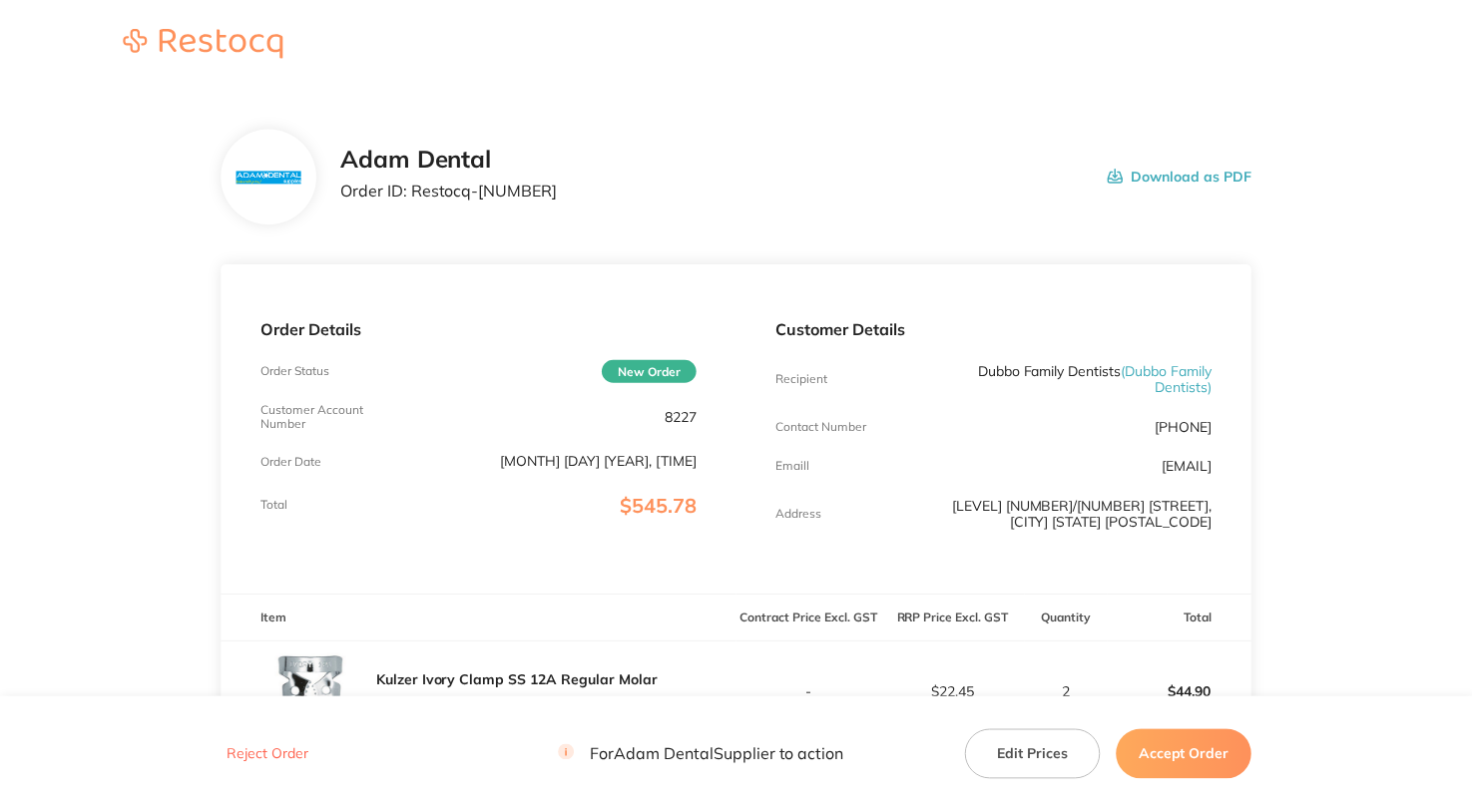 scroll, scrollTop: 0, scrollLeft: 0, axis: both 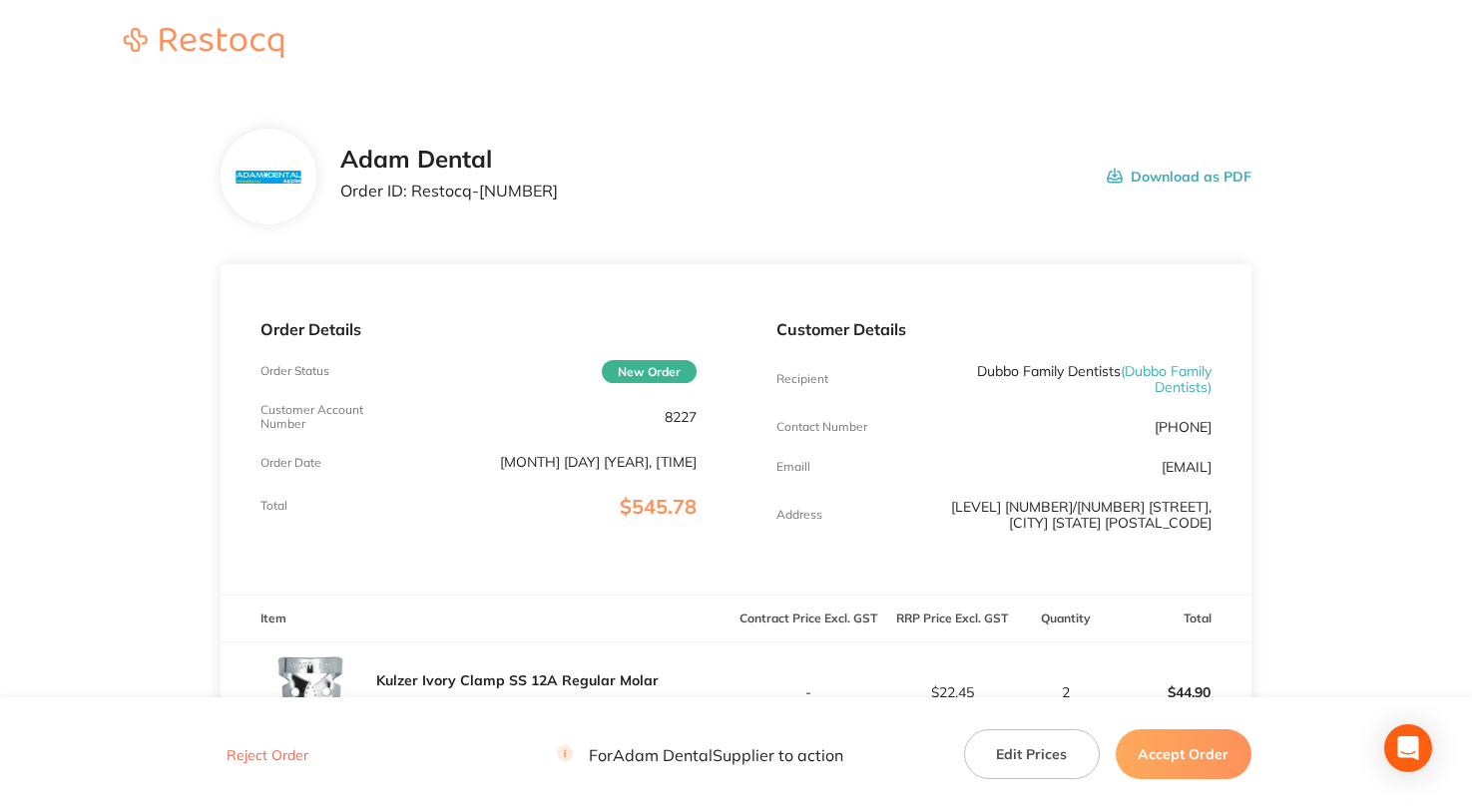 click on "8227" at bounding box center (681, 417) 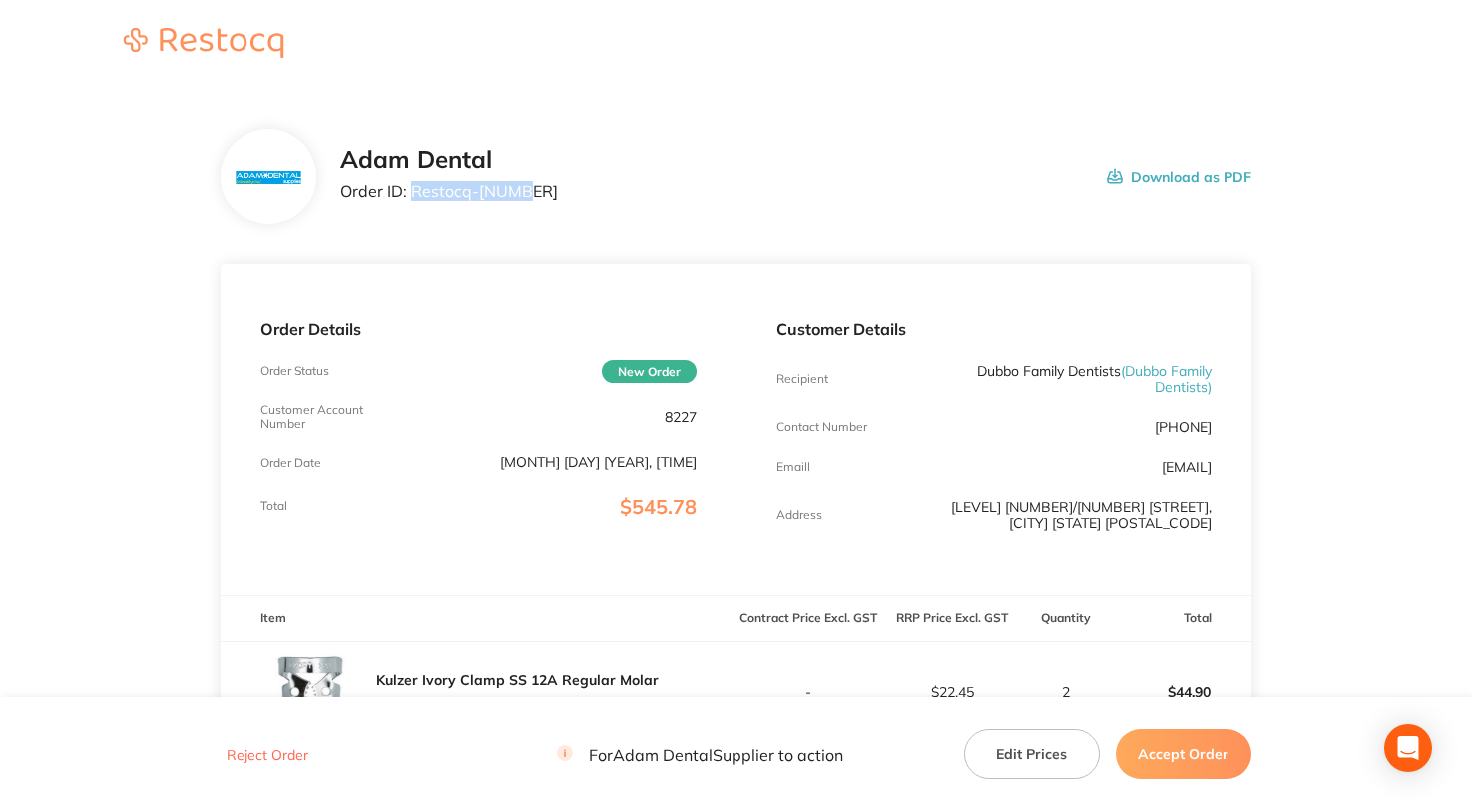 drag, startPoint x: 411, startPoint y: 186, endPoint x: 625, endPoint y: 196, distance: 214.23352 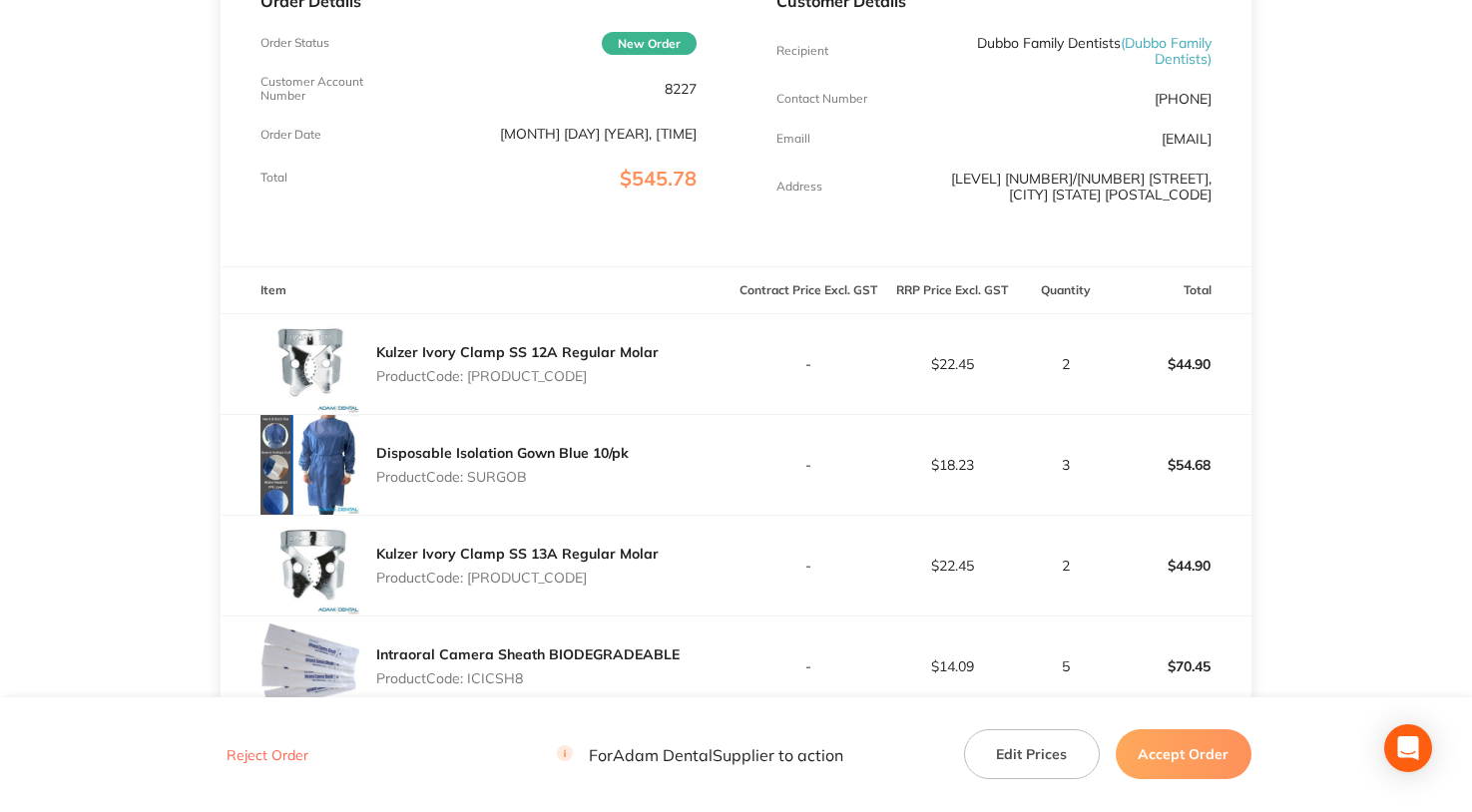 scroll, scrollTop: 399, scrollLeft: 0, axis: vertical 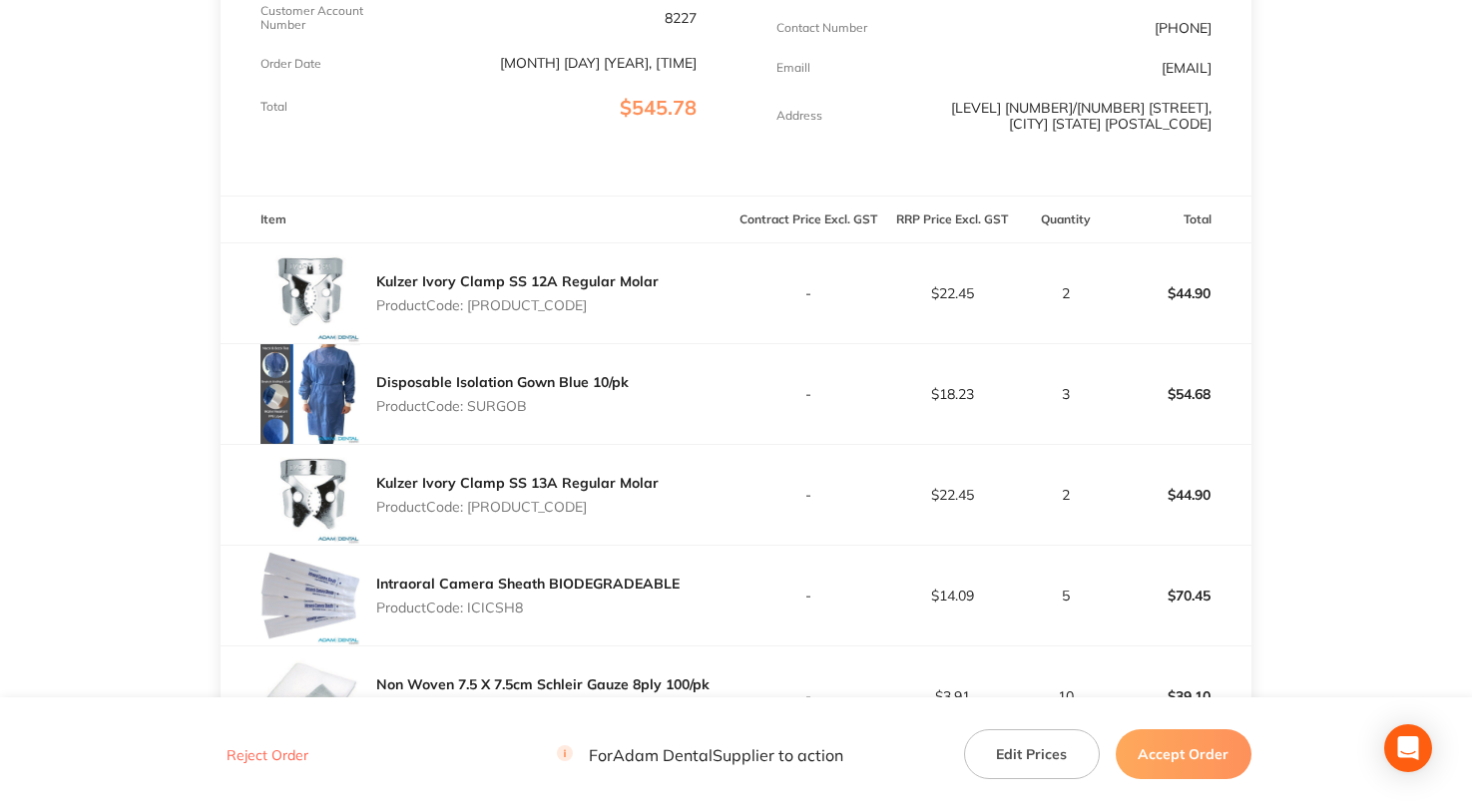 click on "Product   Code:  KZ50057348" at bounding box center (517, 305) 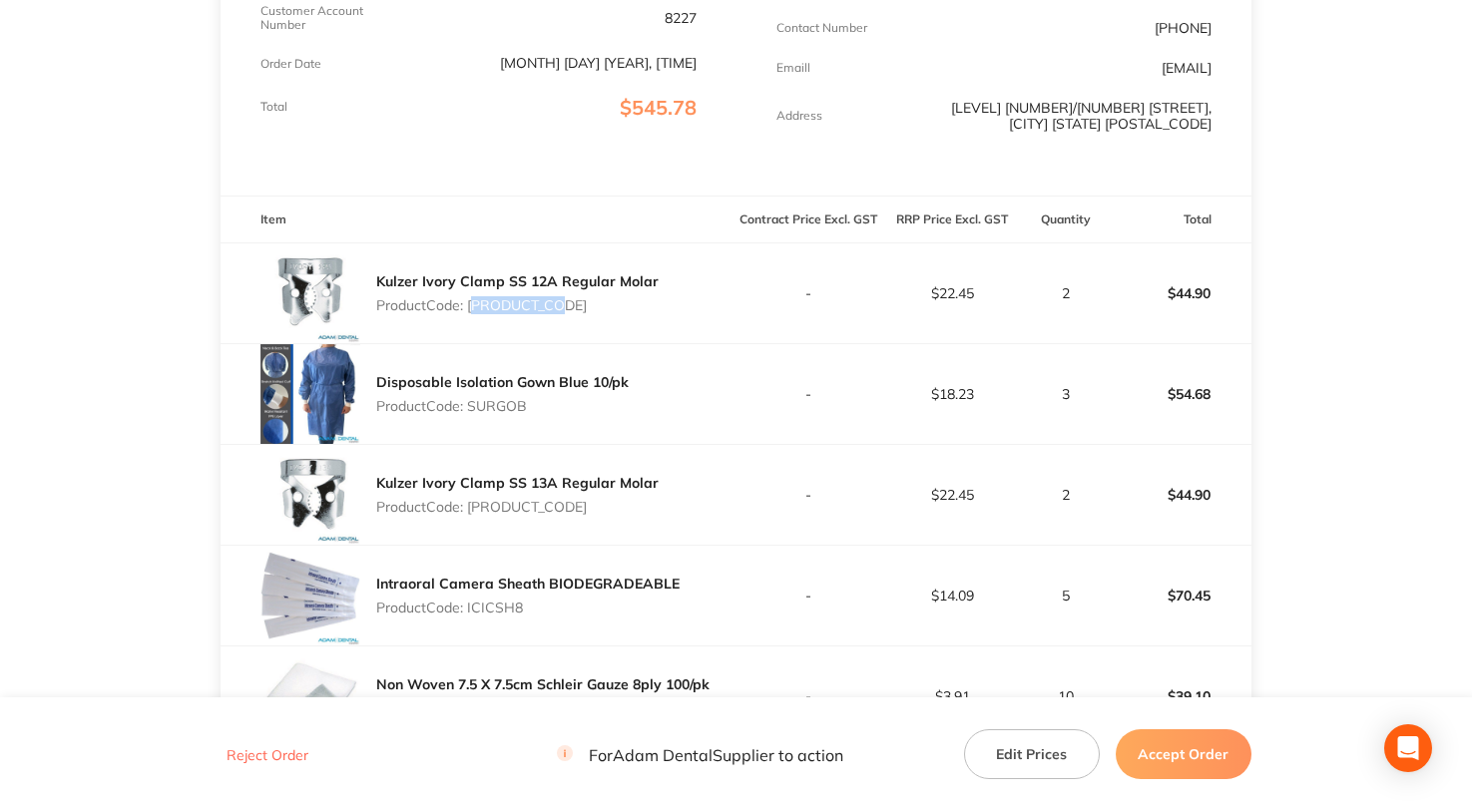 click on "Product   Code:  KZ50057348" at bounding box center (517, 305) 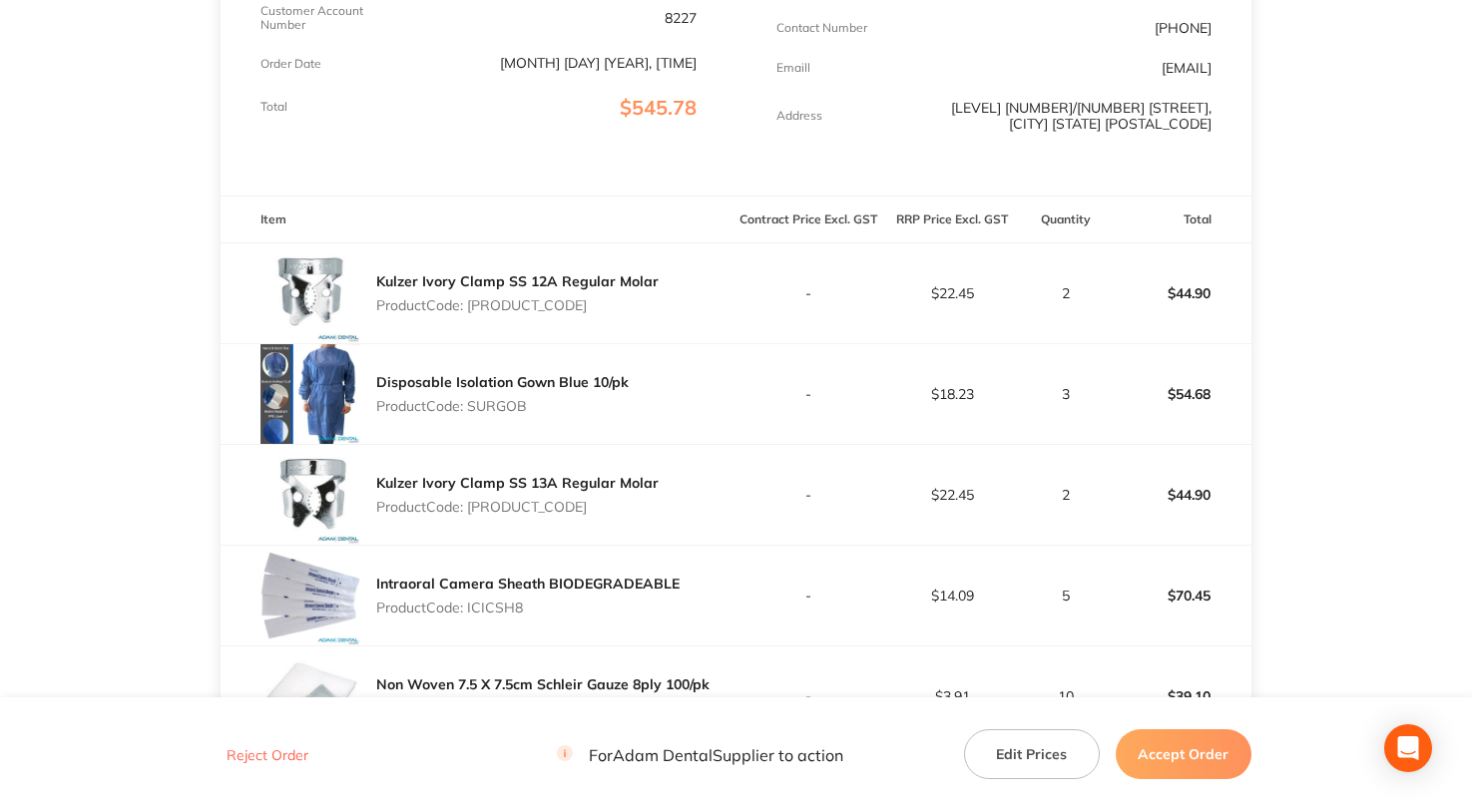 click on "Product   Code:  SURGOB" at bounding box center (502, 406) 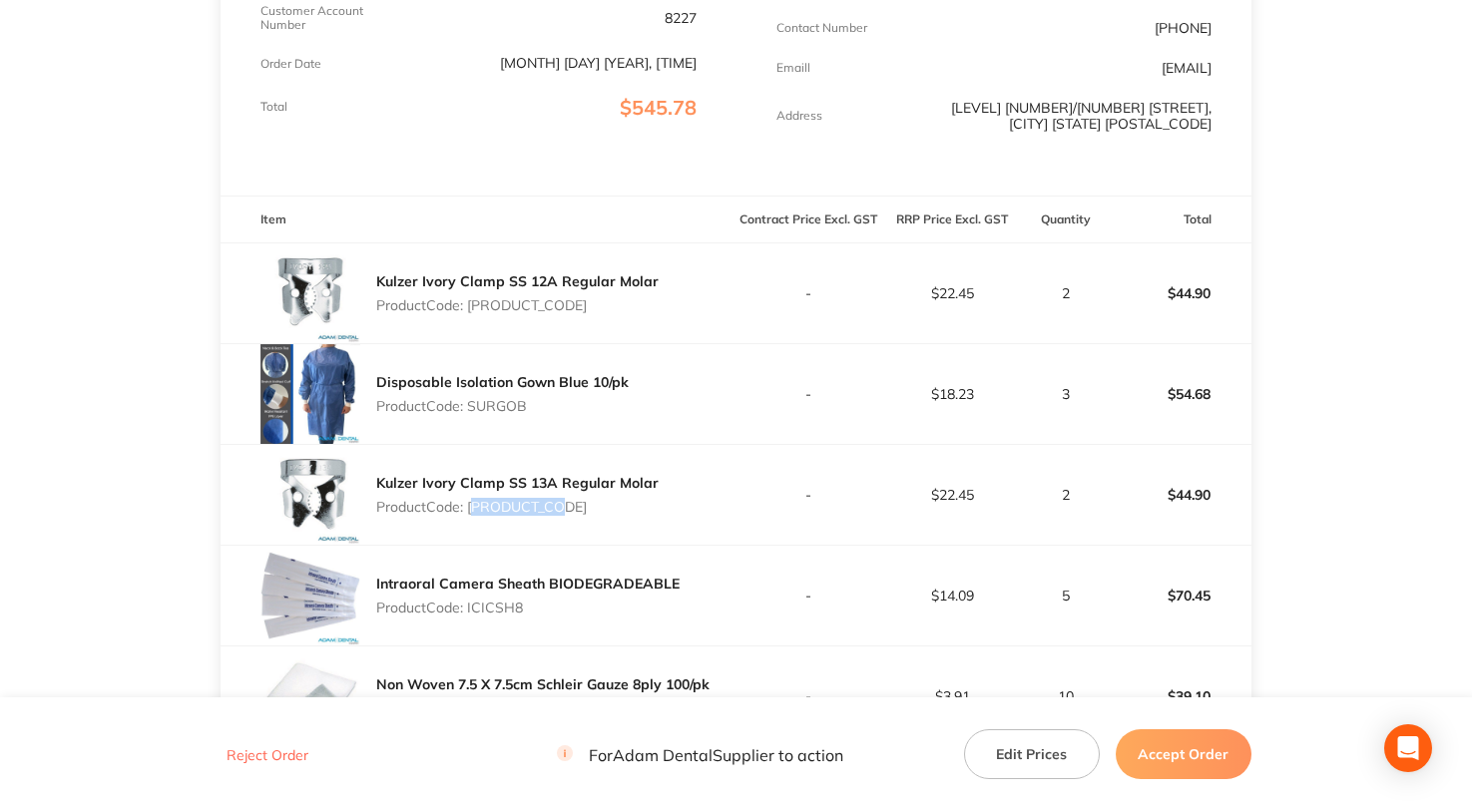 click on "Product   Code:  KZ50057352" at bounding box center (517, 507) 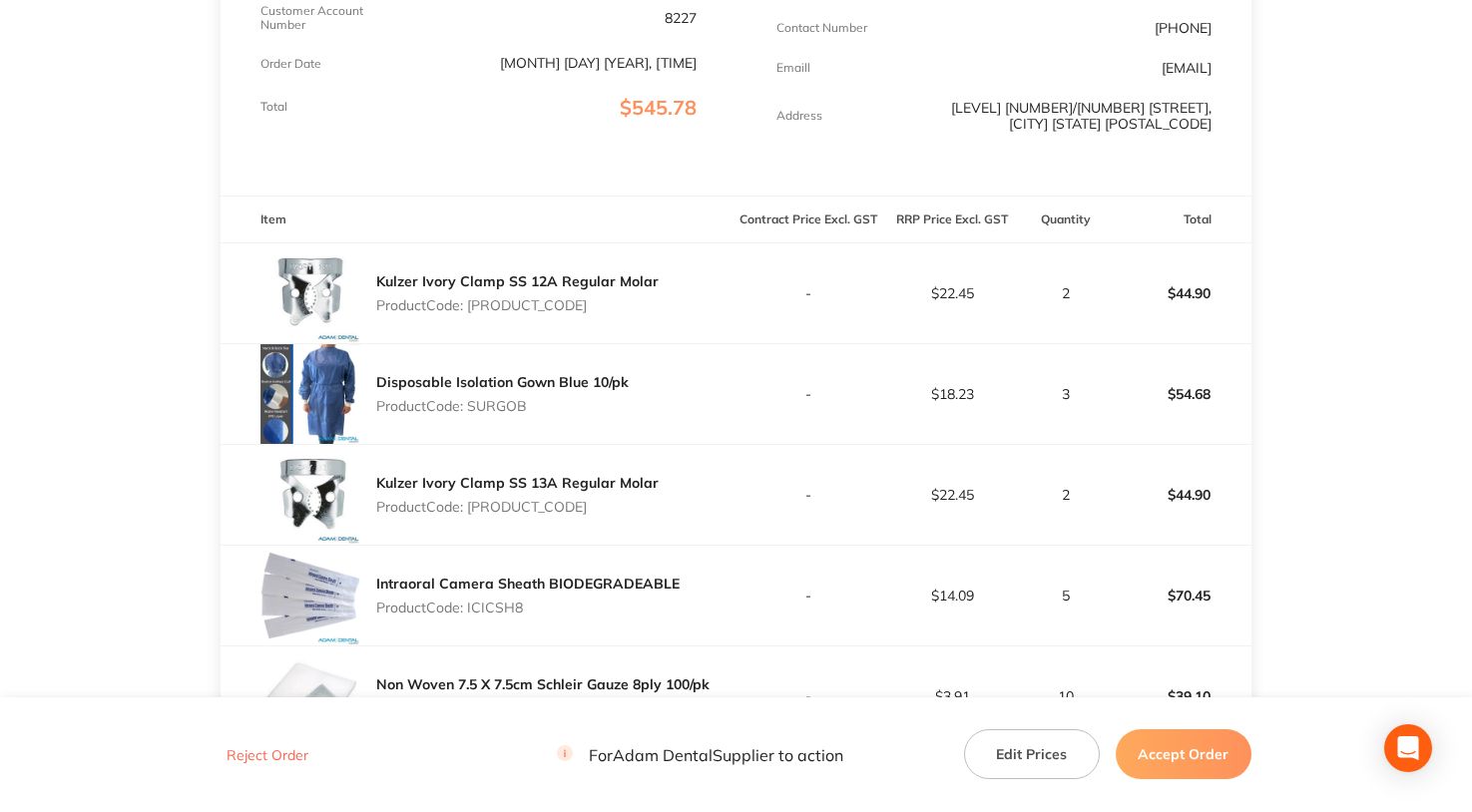 click on "Product   Code:  ICICSH8" at bounding box center (528, 608) 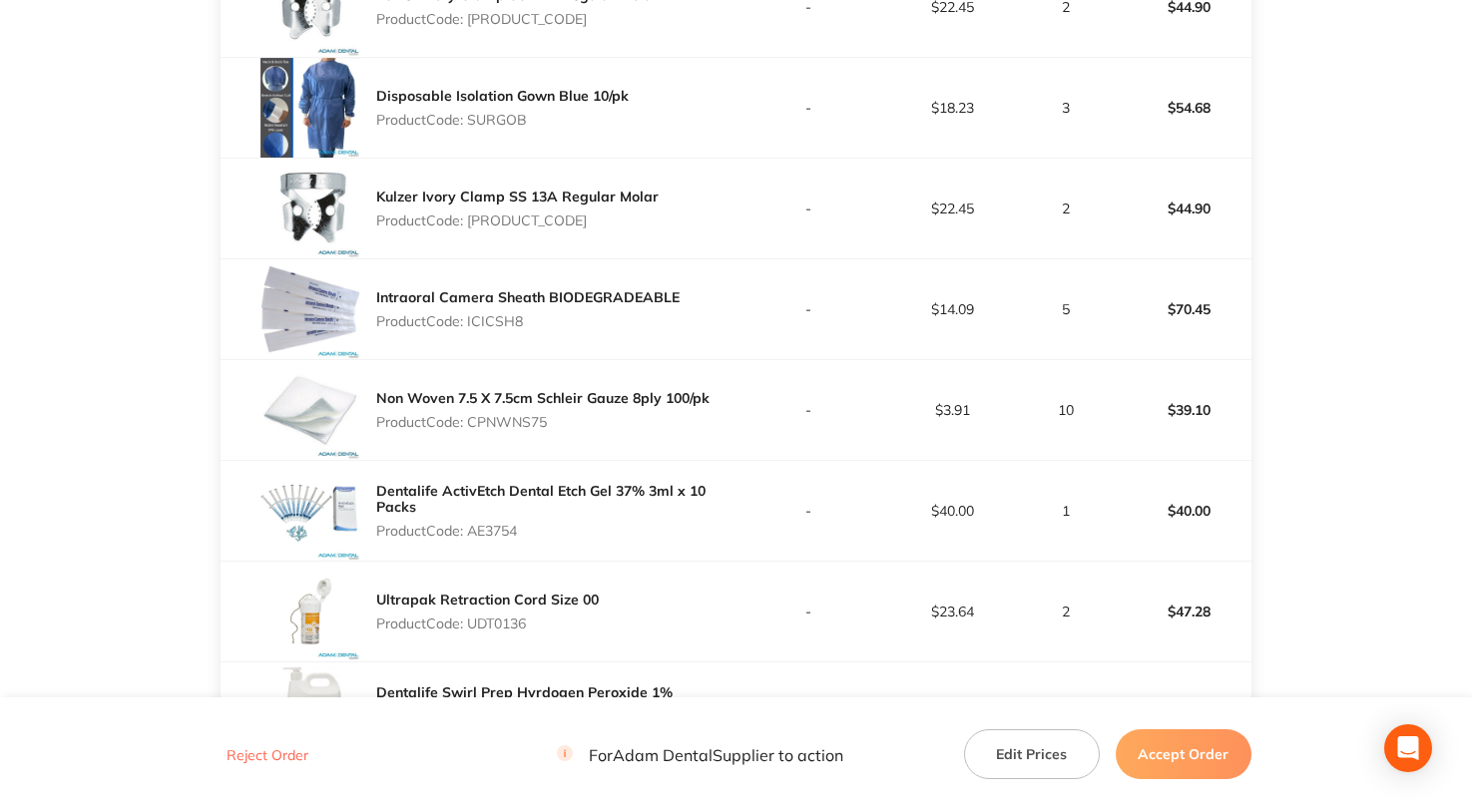 scroll, scrollTop: 698, scrollLeft: 0, axis: vertical 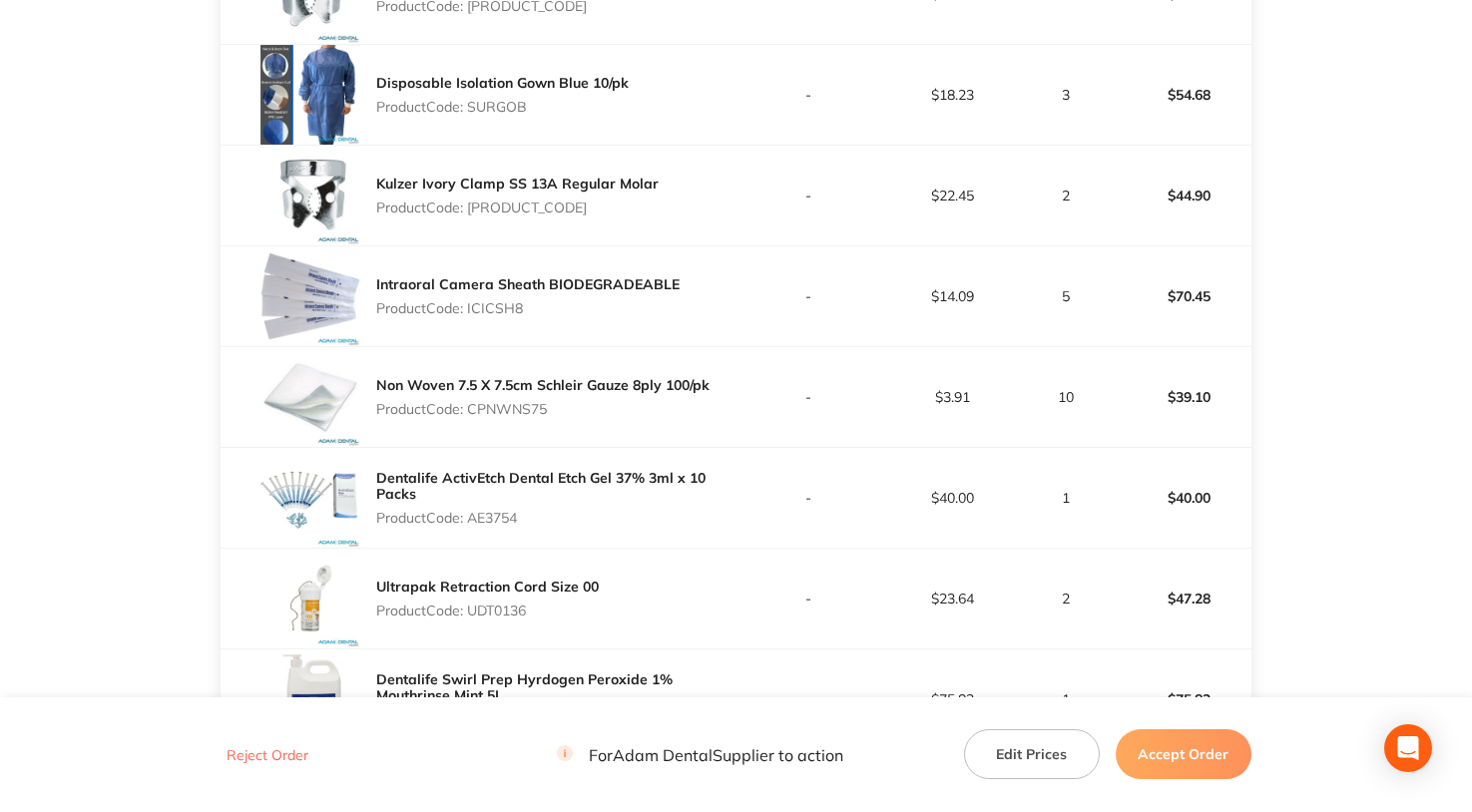 click on "Product   Code:  CPNWNS75" at bounding box center [543, 409] 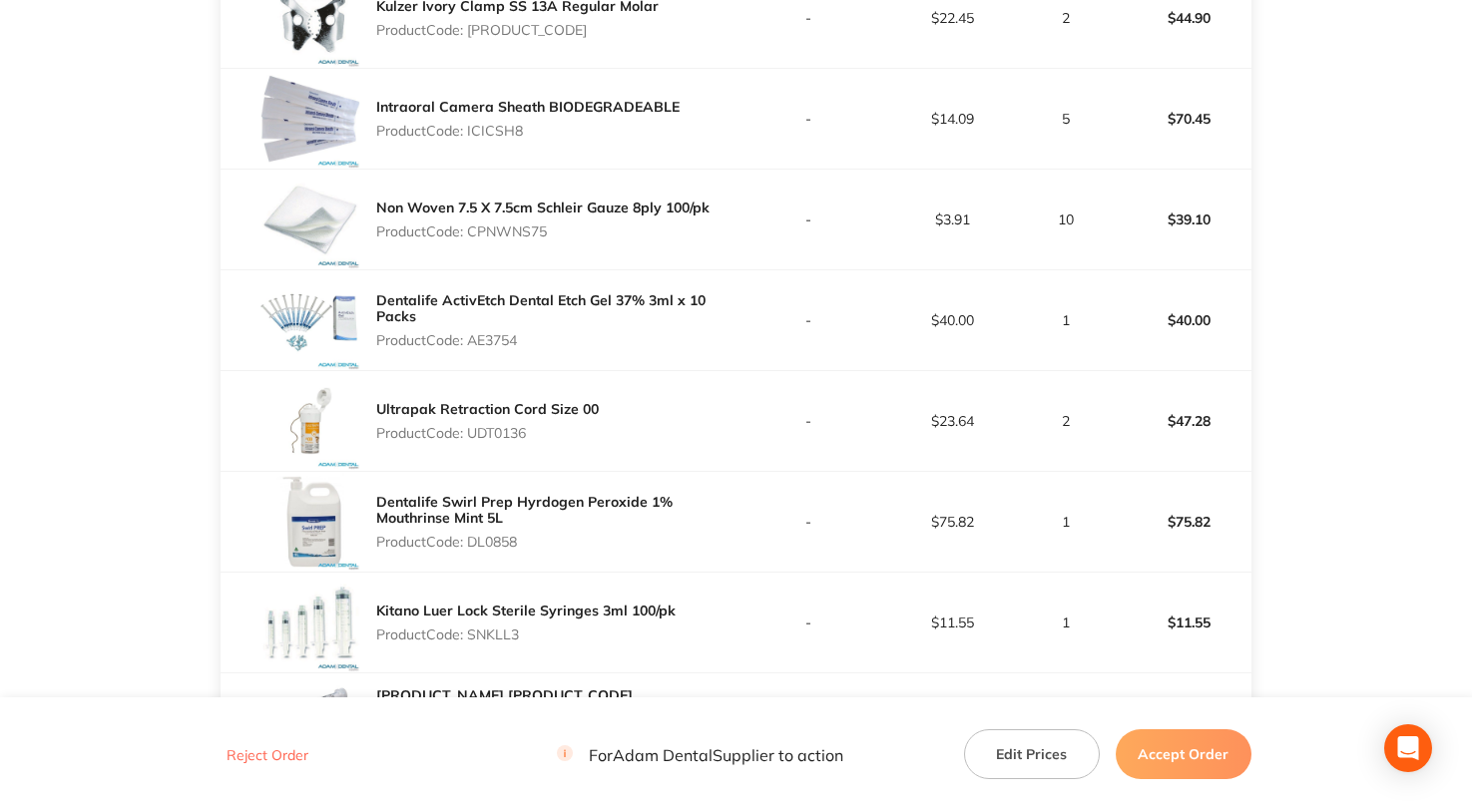 scroll, scrollTop: 898, scrollLeft: 0, axis: vertical 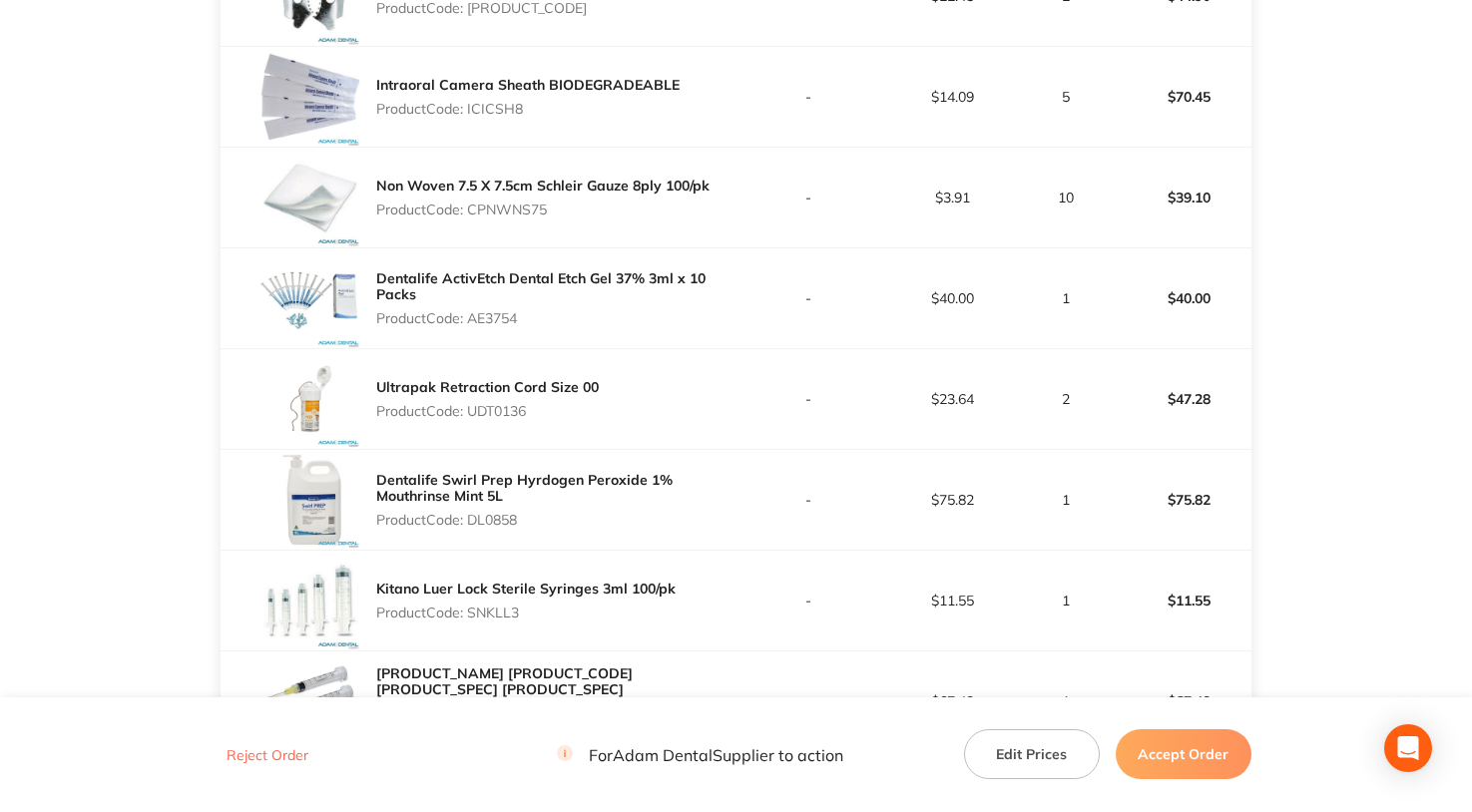 click on "Product   Code:  AE3754" at bounding box center (556, 318) 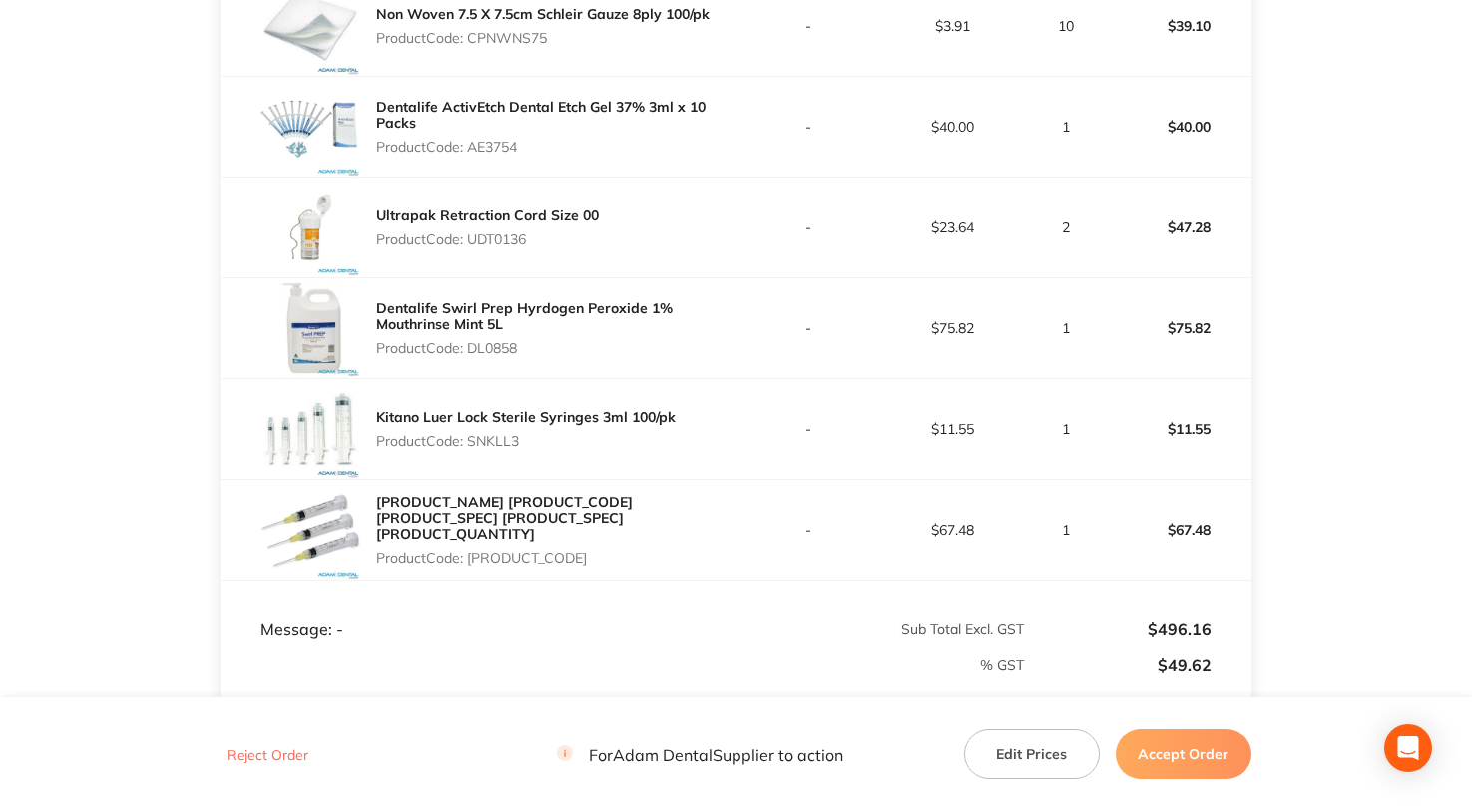 scroll, scrollTop: 1097, scrollLeft: 0, axis: vertical 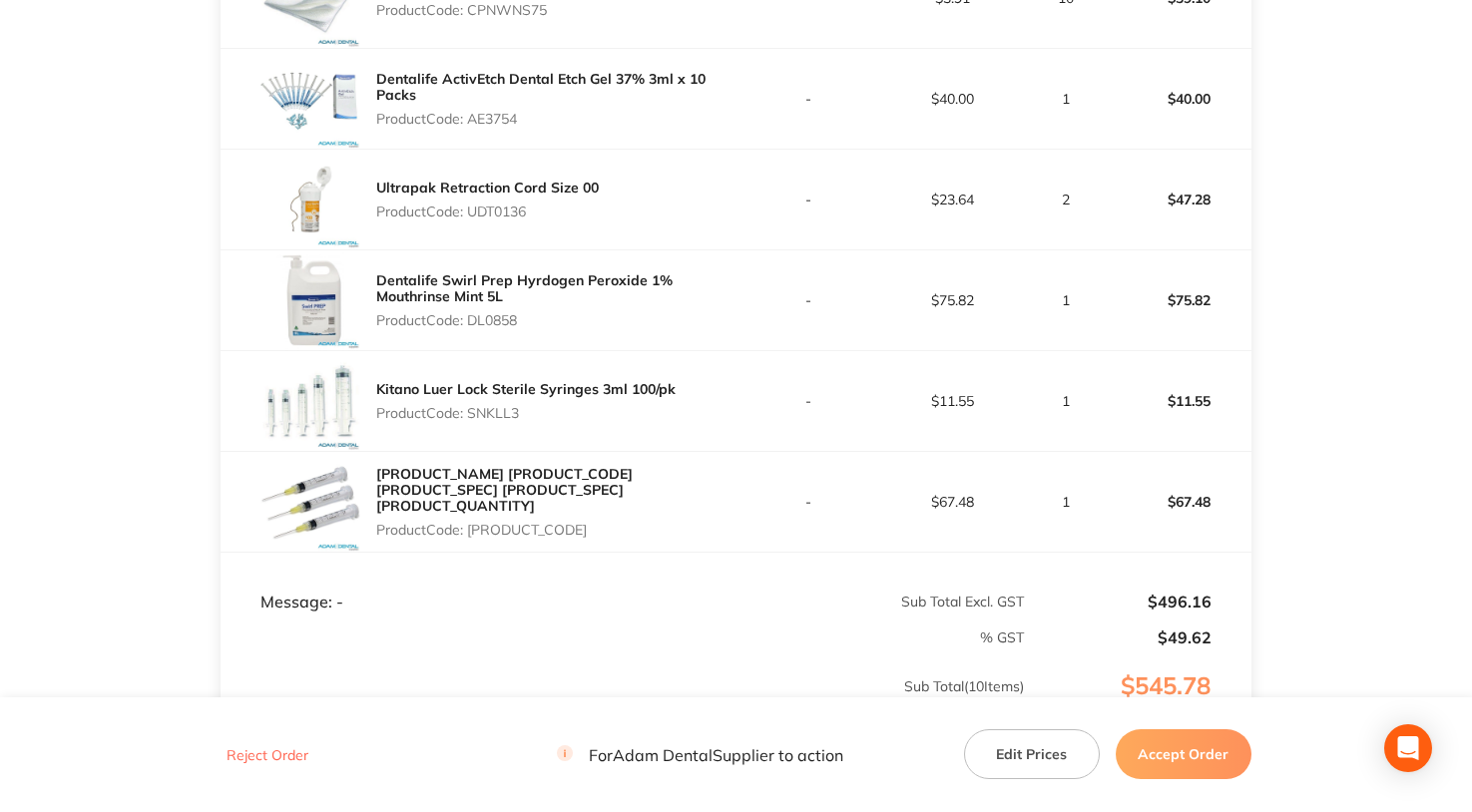 click on "Product   Code:  SNKLL3" at bounding box center [526, 413] 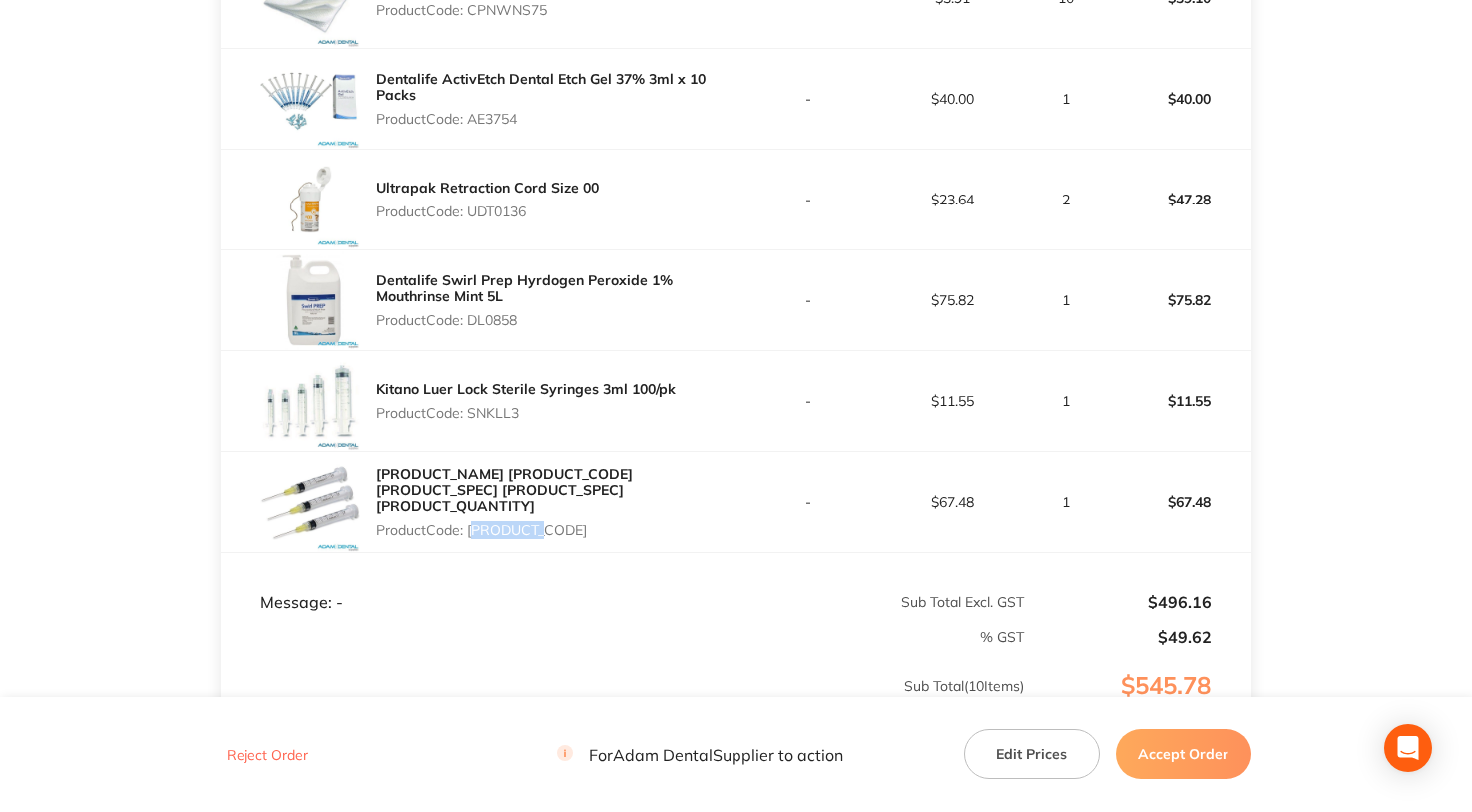 click on "Product   Code:  MONESN27" at bounding box center (556, 530) 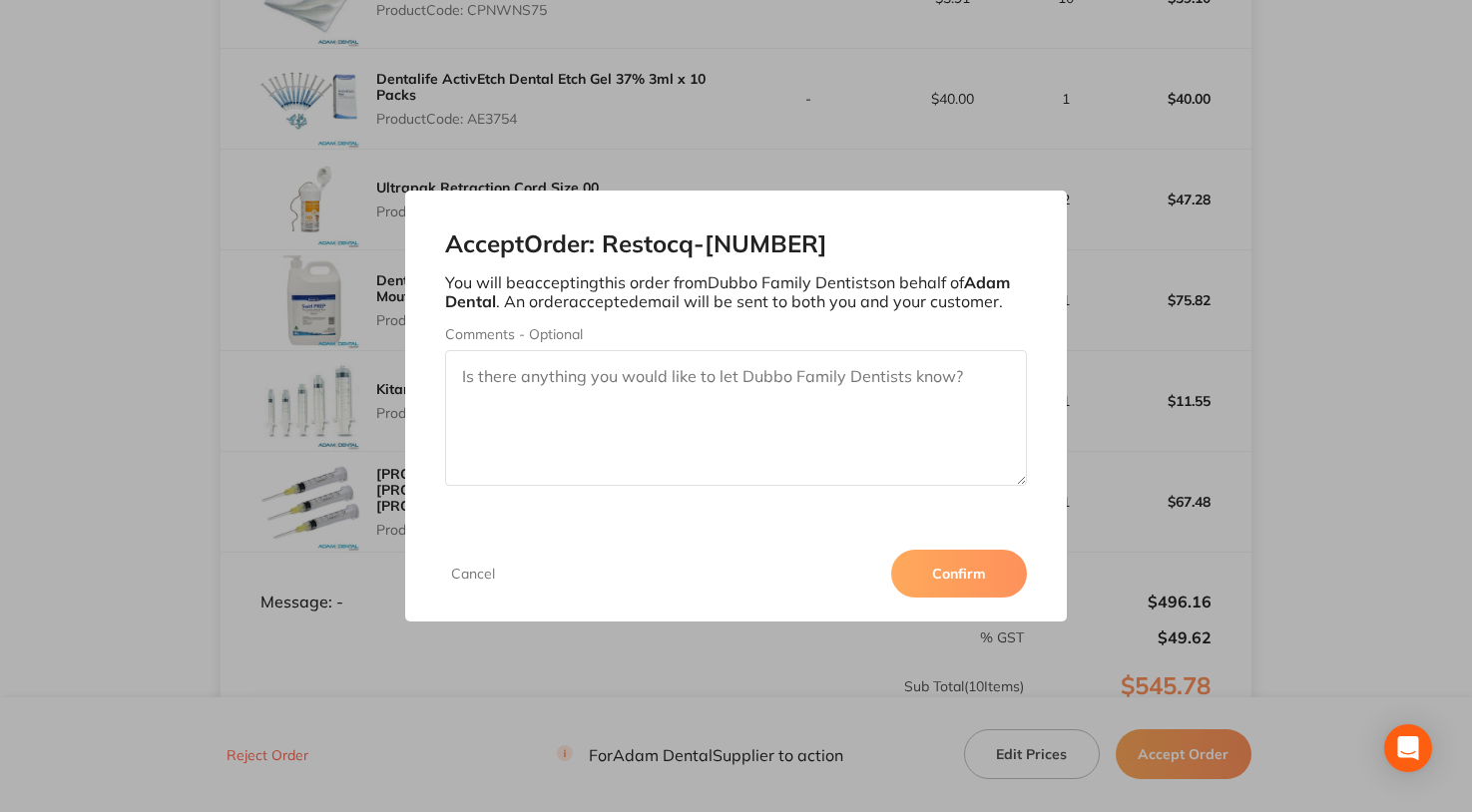 click on "Confirm" at bounding box center [959, 574] 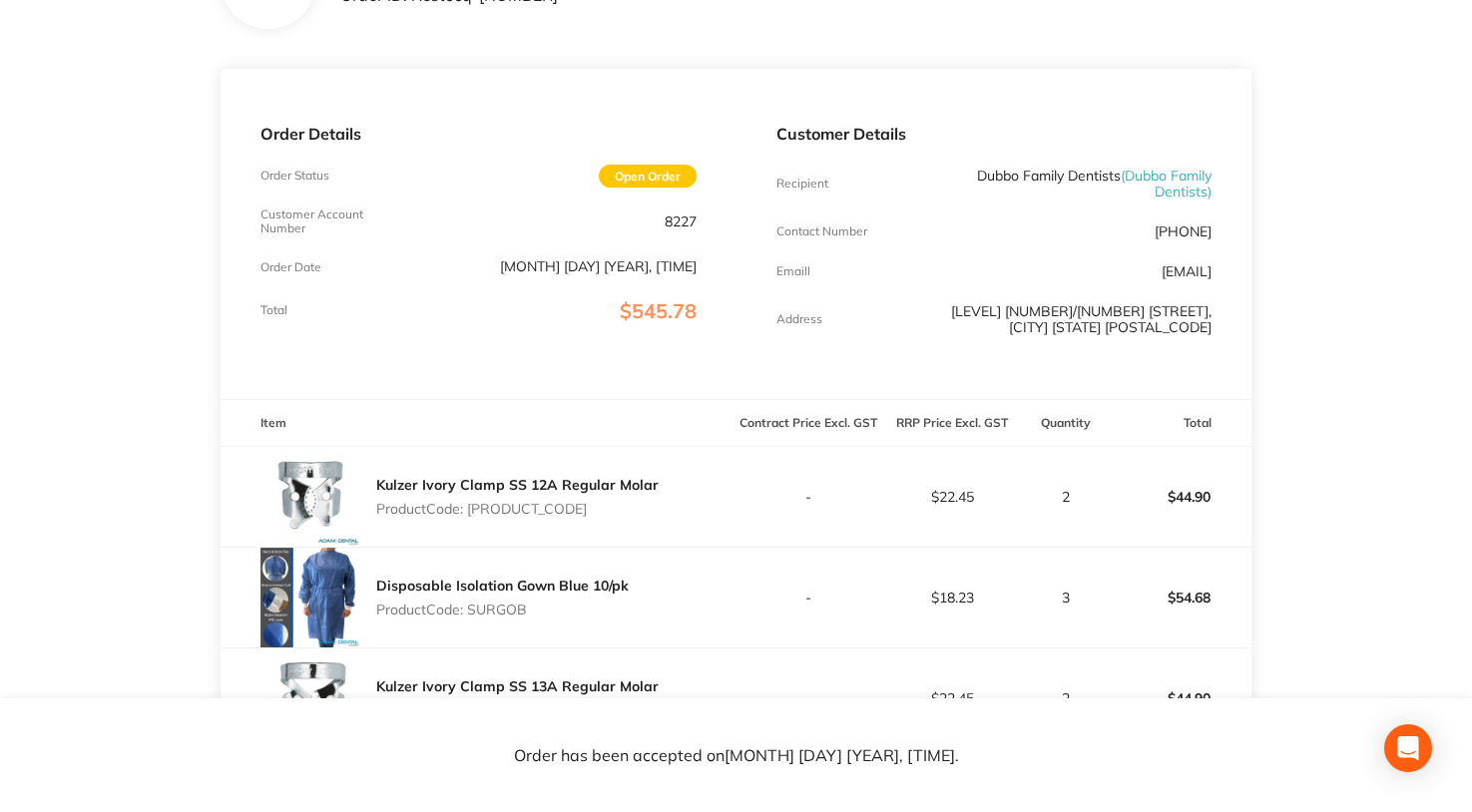 scroll, scrollTop: 0, scrollLeft: 0, axis: both 